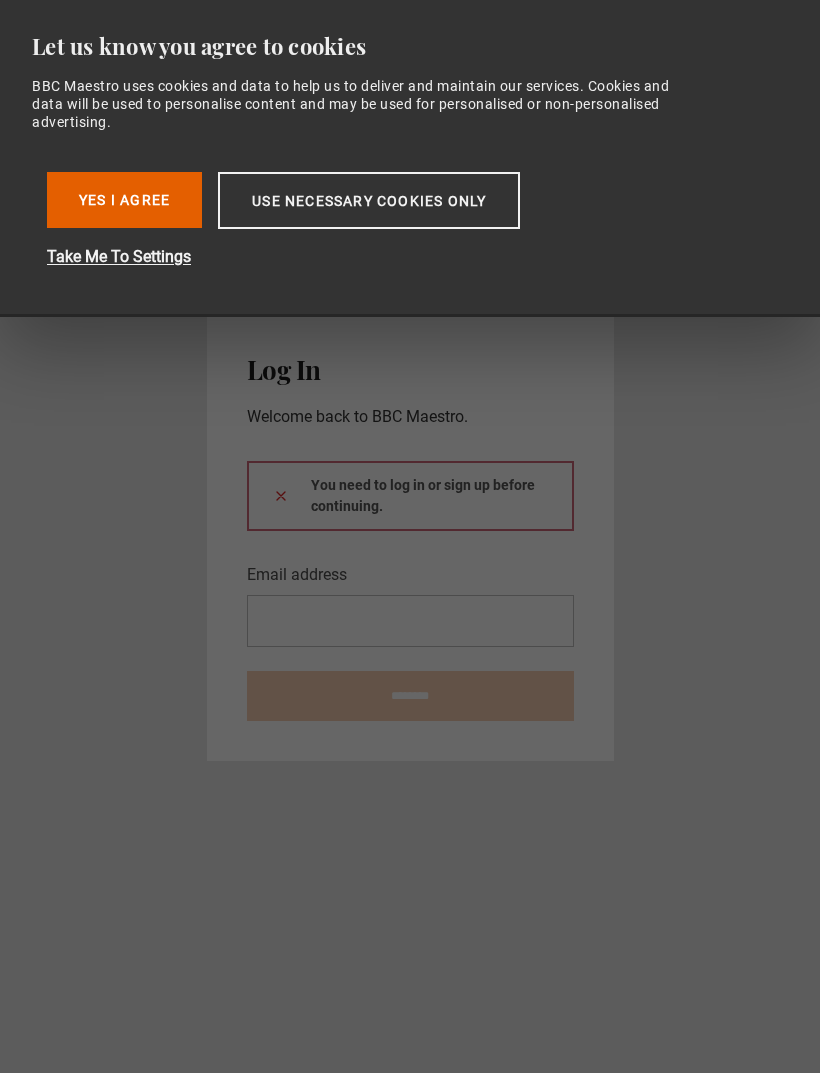 scroll, scrollTop: 0, scrollLeft: 0, axis: both 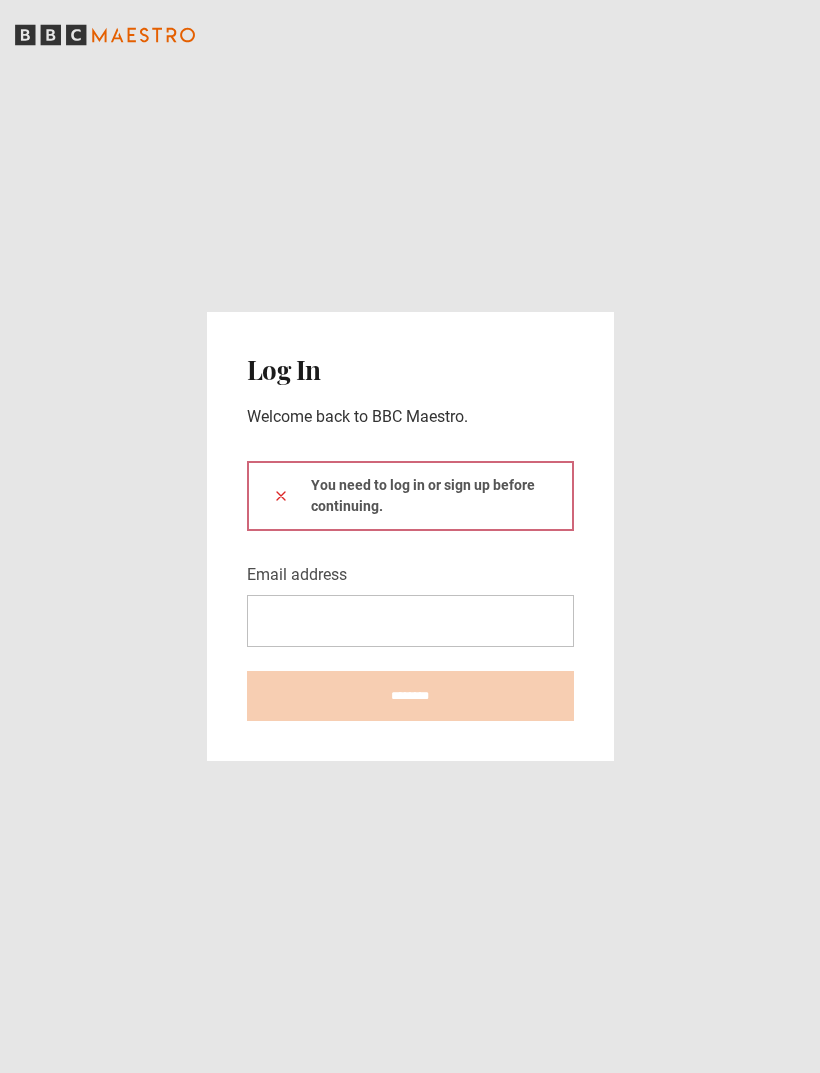click on "You need to log in or sign up before continuing." at bounding box center [410, 496] 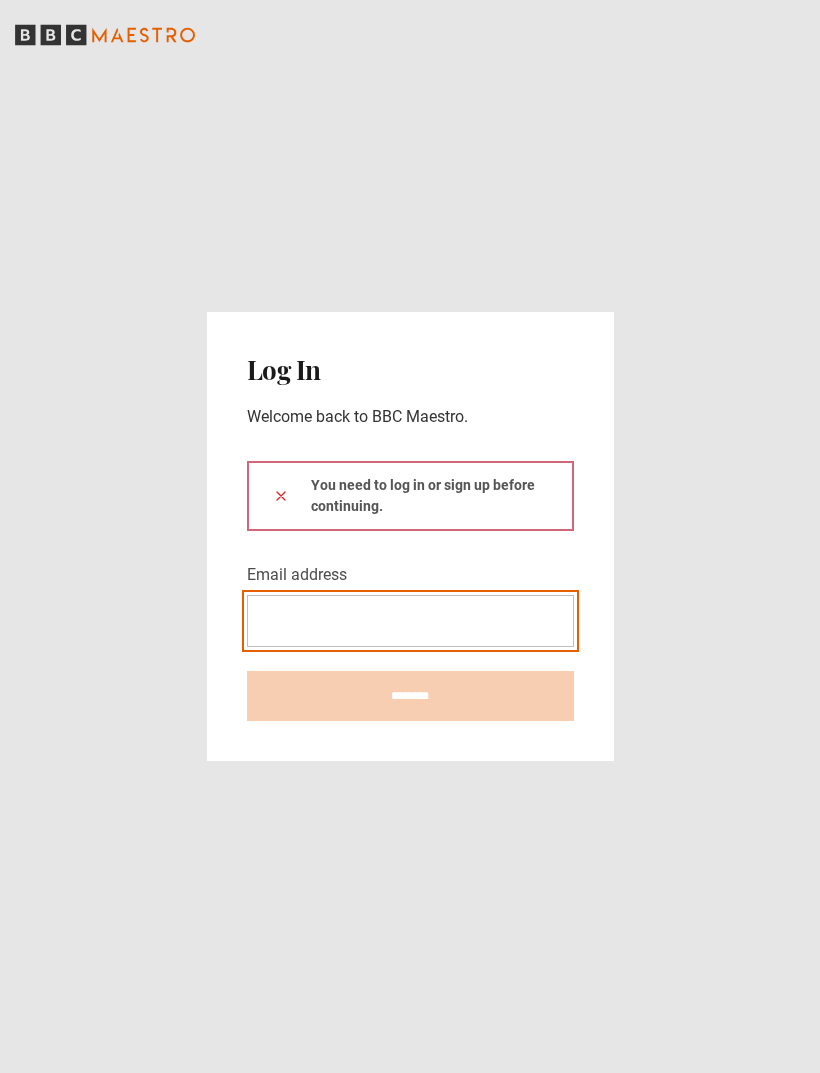 click on "Email address" at bounding box center [410, 621] 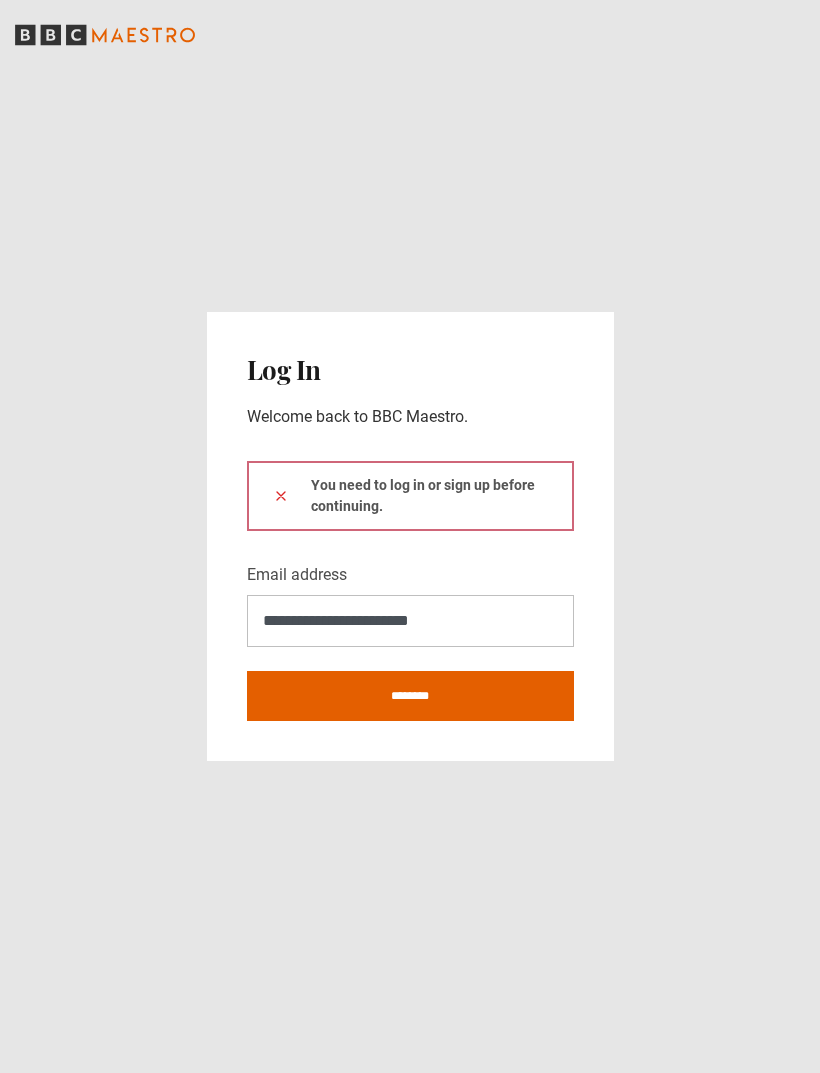 click on "********" at bounding box center [410, 696] 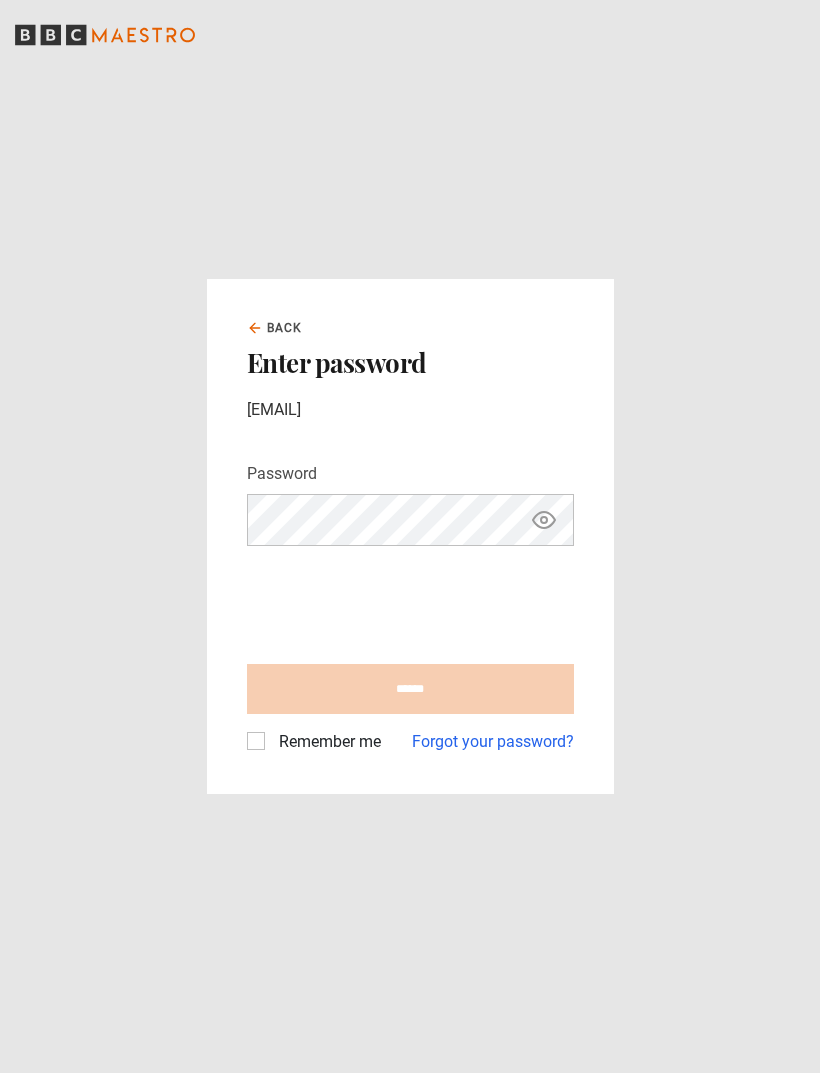 scroll, scrollTop: 0, scrollLeft: 0, axis: both 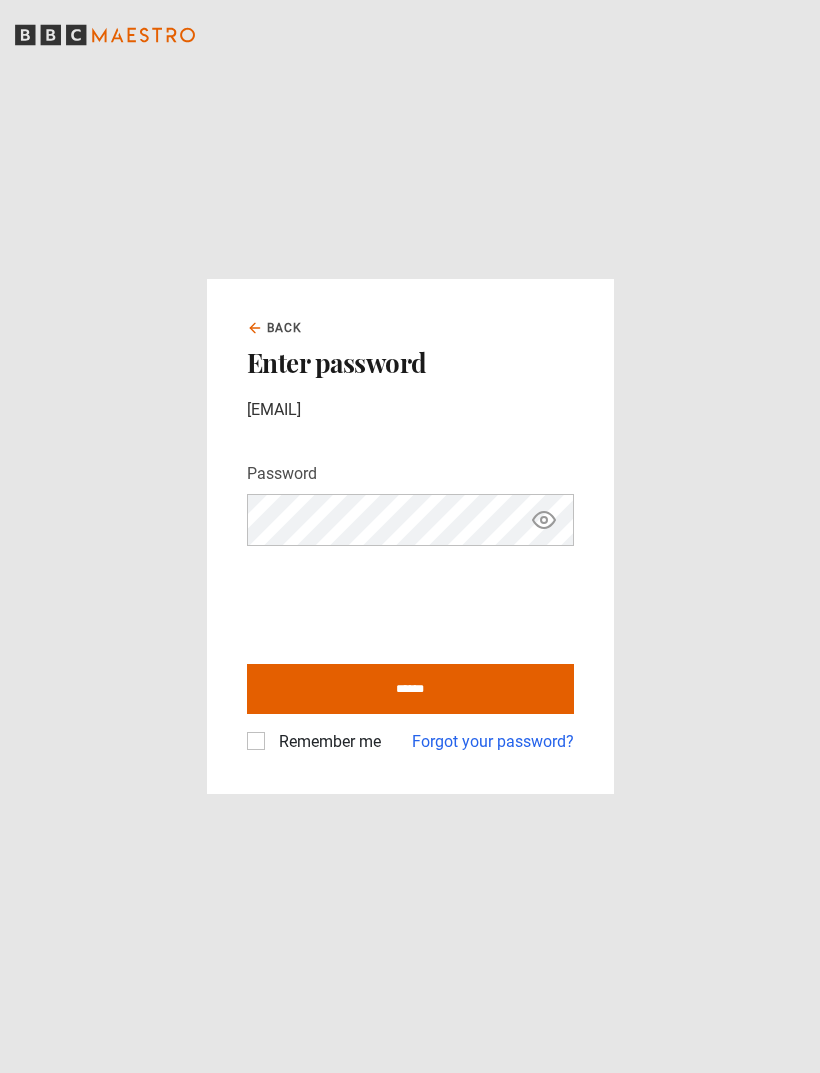 click on "******" at bounding box center (410, 689) 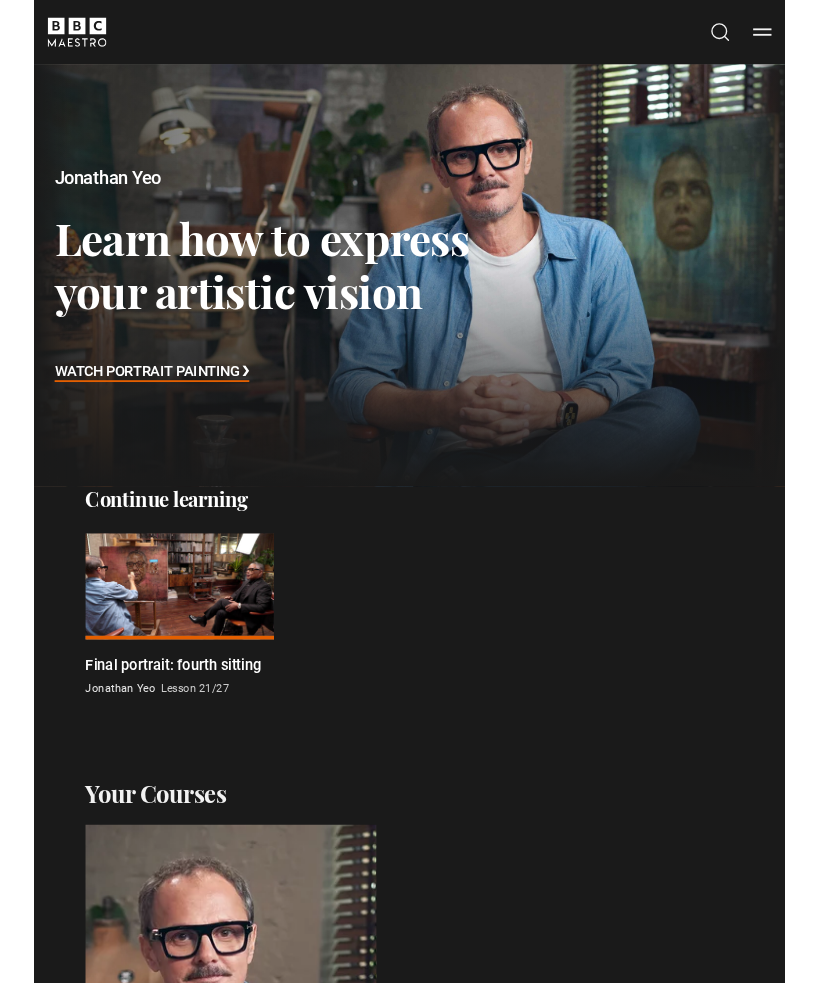 scroll, scrollTop: 0, scrollLeft: 0, axis: both 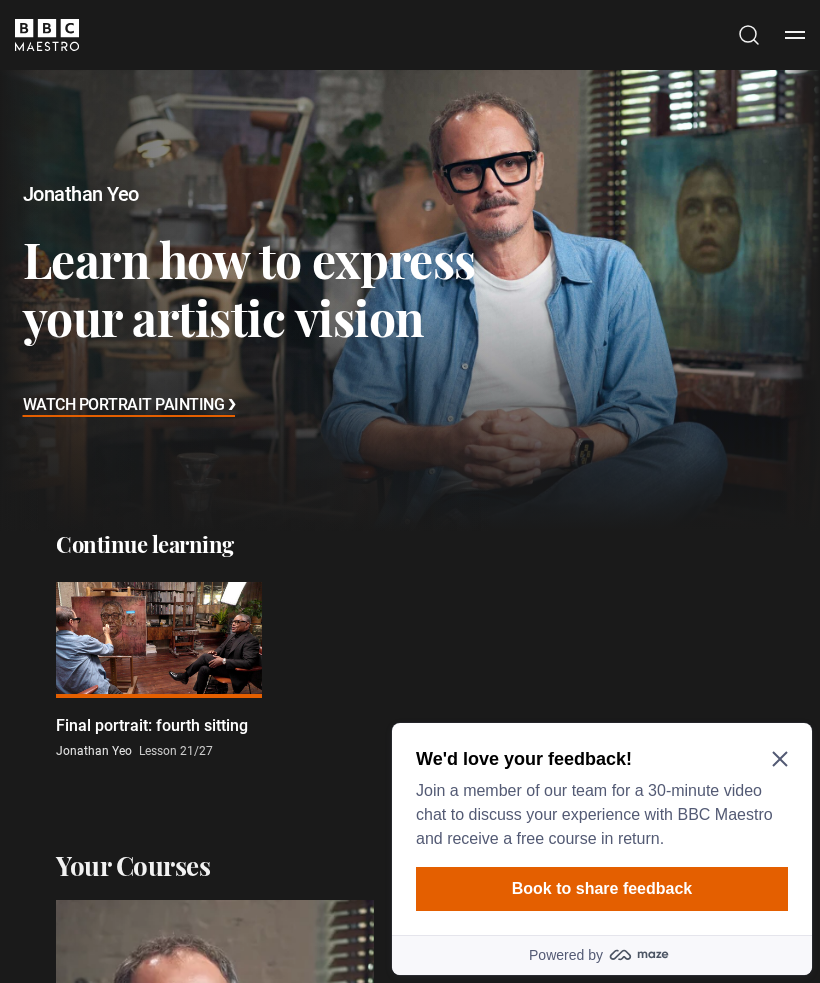 click 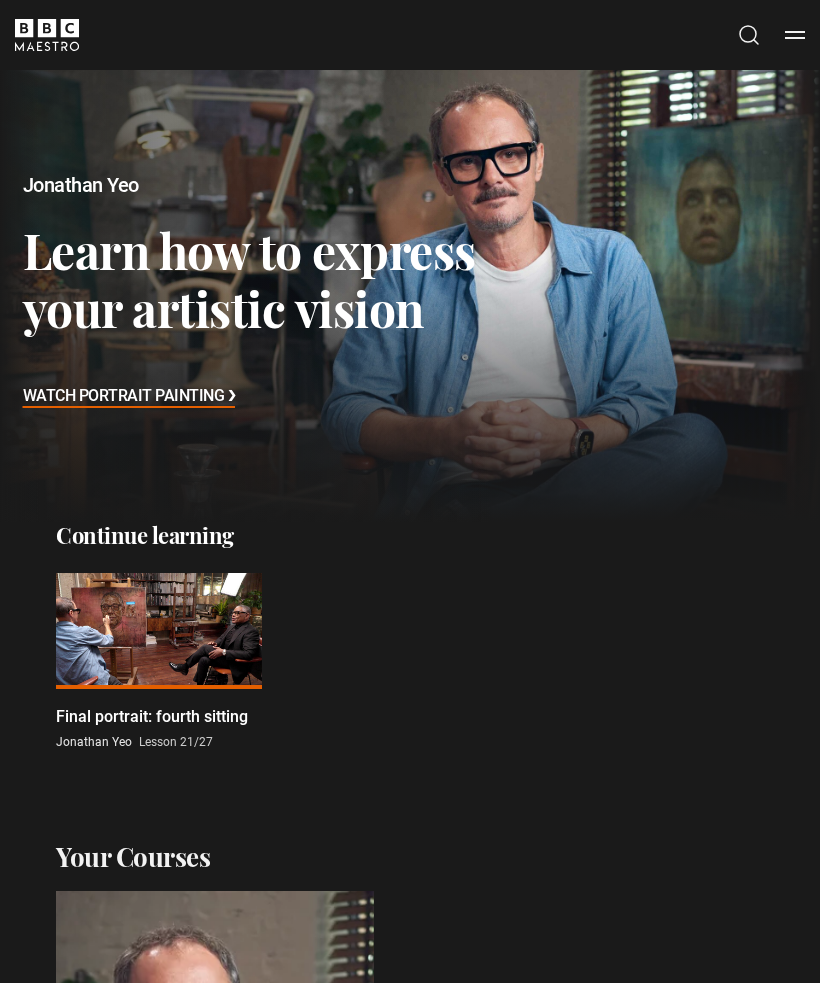 scroll, scrollTop: 0, scrollLeft: 0, axis: both 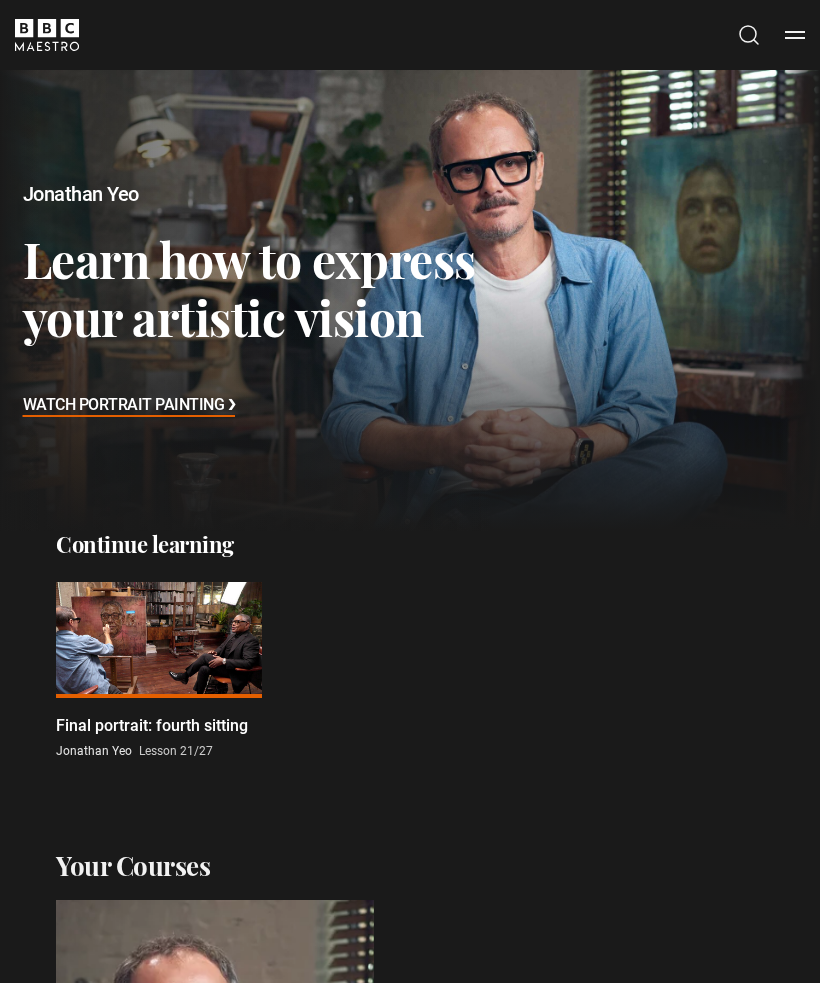 click at bounding box center [159, 640] 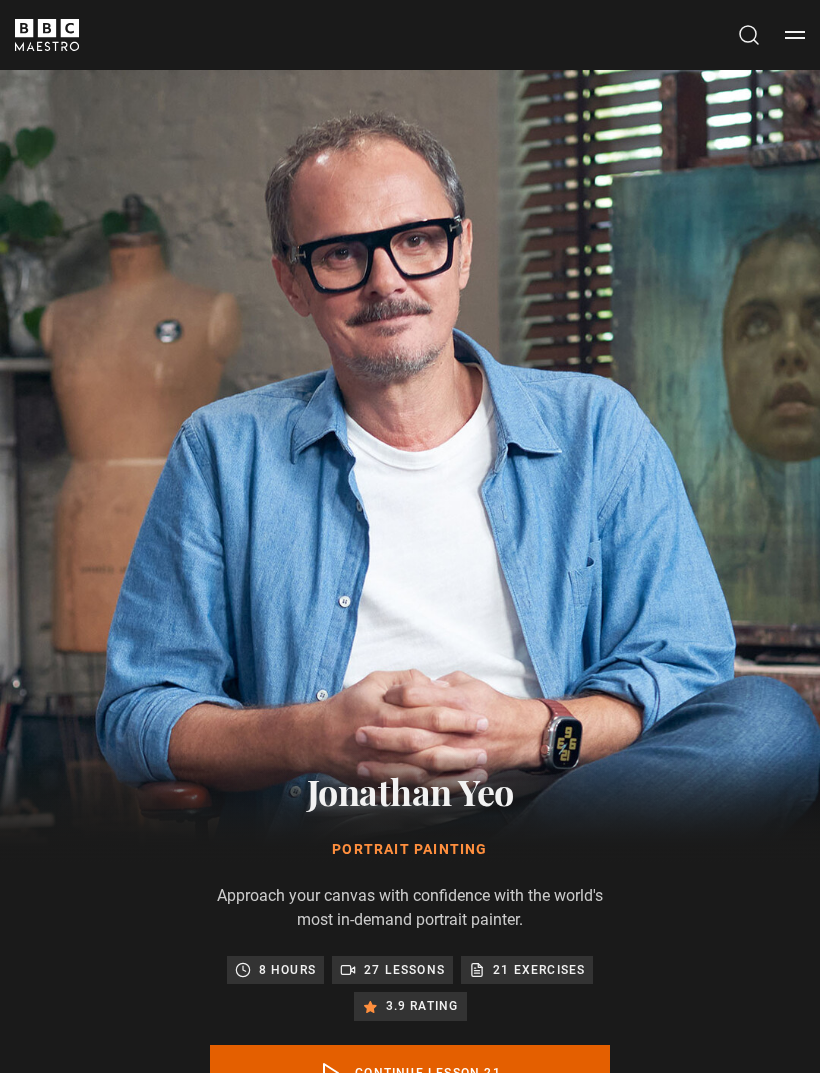 scroll, scrollTop: 1197, scrollLeft: 0, axis: vertical 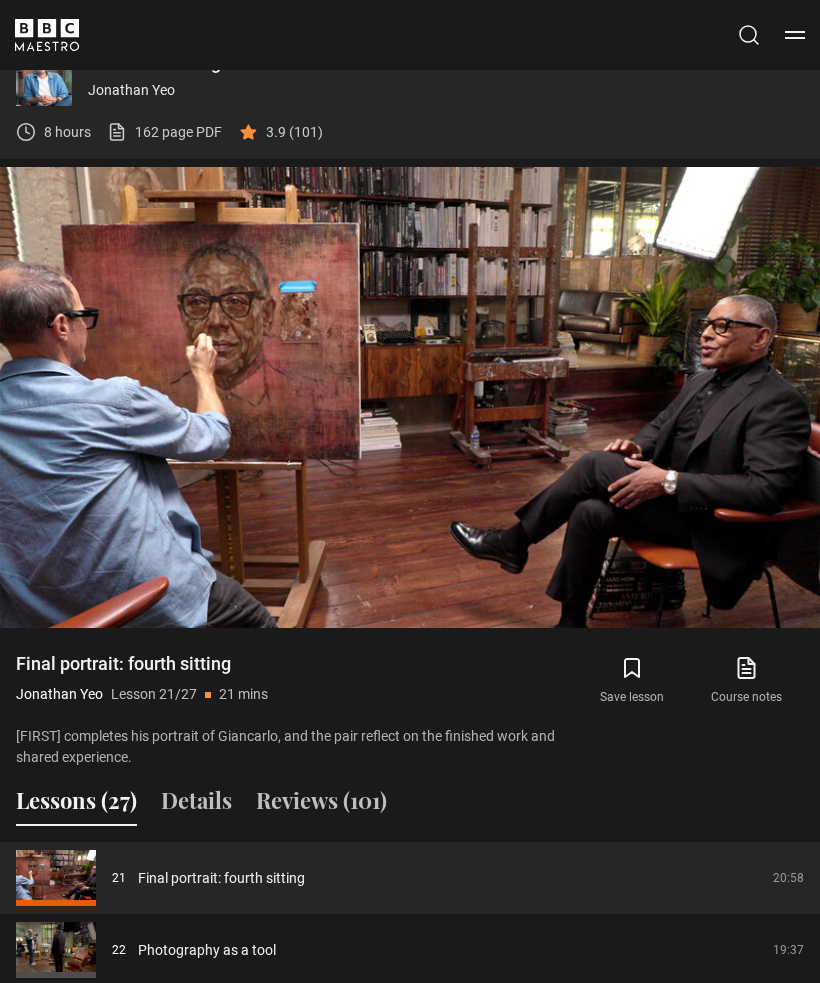 click on "10s Skip Back 10 seconds Pause 10s Skip Forward 10 seconds Loaded :  4.75% Pause Mute Current Time  0:10 - Duration  20:59
Jonathan Yeo
Lesson 21
Final portrait: fourth sitting
1x Playback Rate 2x 1.5x 1x , selected 0.5x Captions captions off , selected English  Captions" at bounding box center (410, 572) 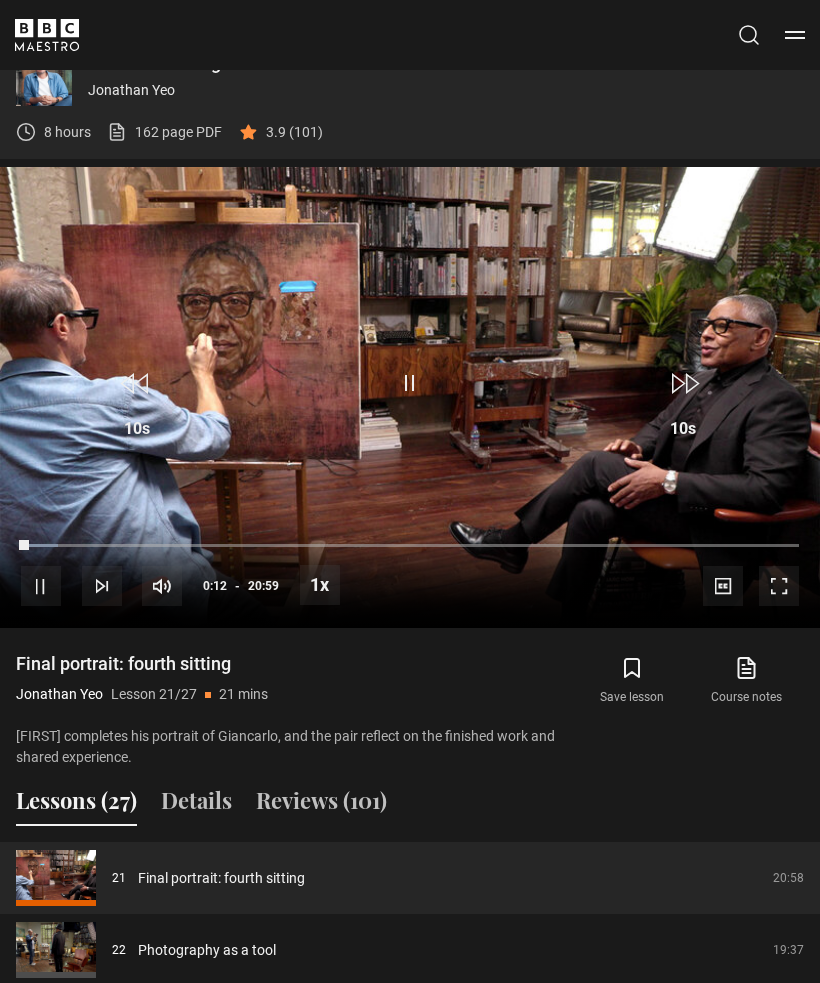 click at bounding box center [25, 546] 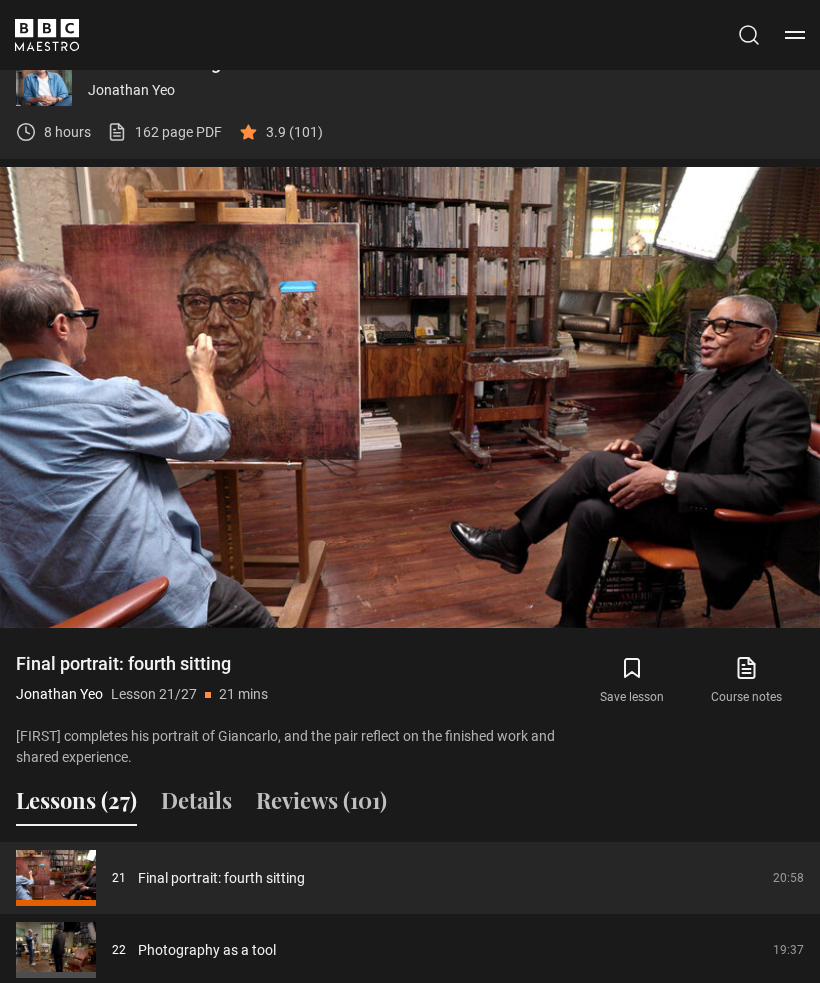 click on "10s Skip Back 10 seconds Pause 10s Skip Forward 10 seconds Loaded :  98.88% Pause Mute Current Time  20:48 - Duration  20:59
Jonathan Yeo
Lesson 21
Final portrait: fourth sitting
1x Playback Rate 2x 1.5x 1x , selected 0.5x Captions captions off , selected English  Captions" at bounding box center (410, 572) 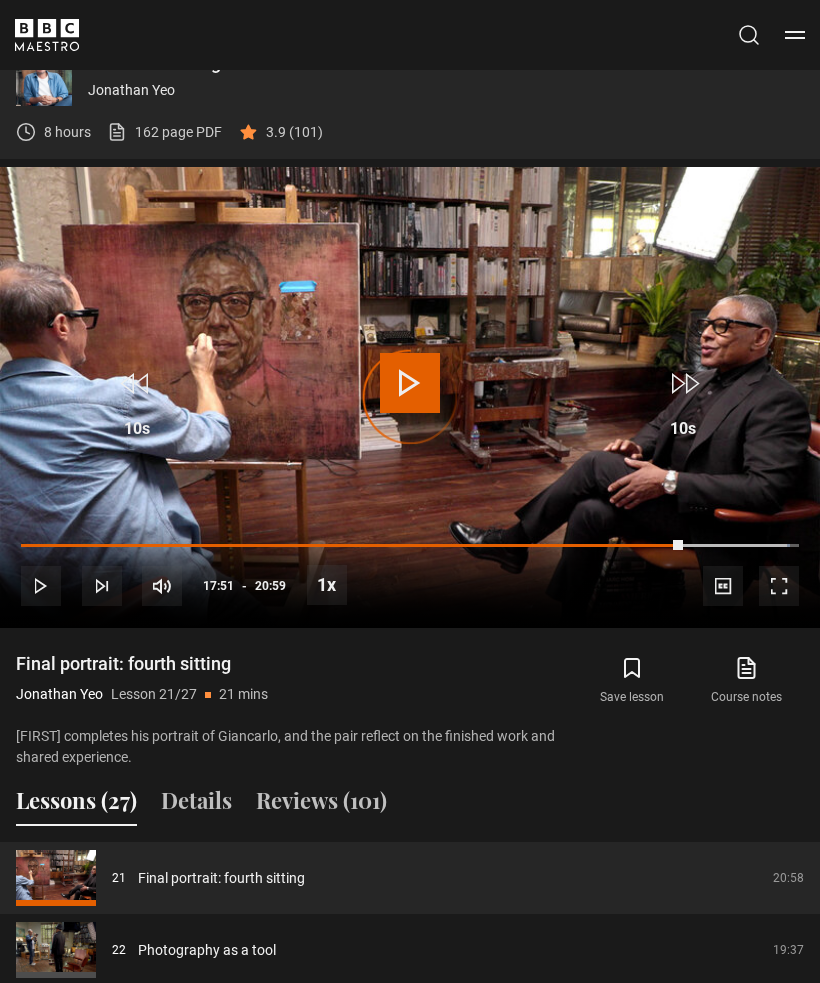 click at bounding box center (352, 546) 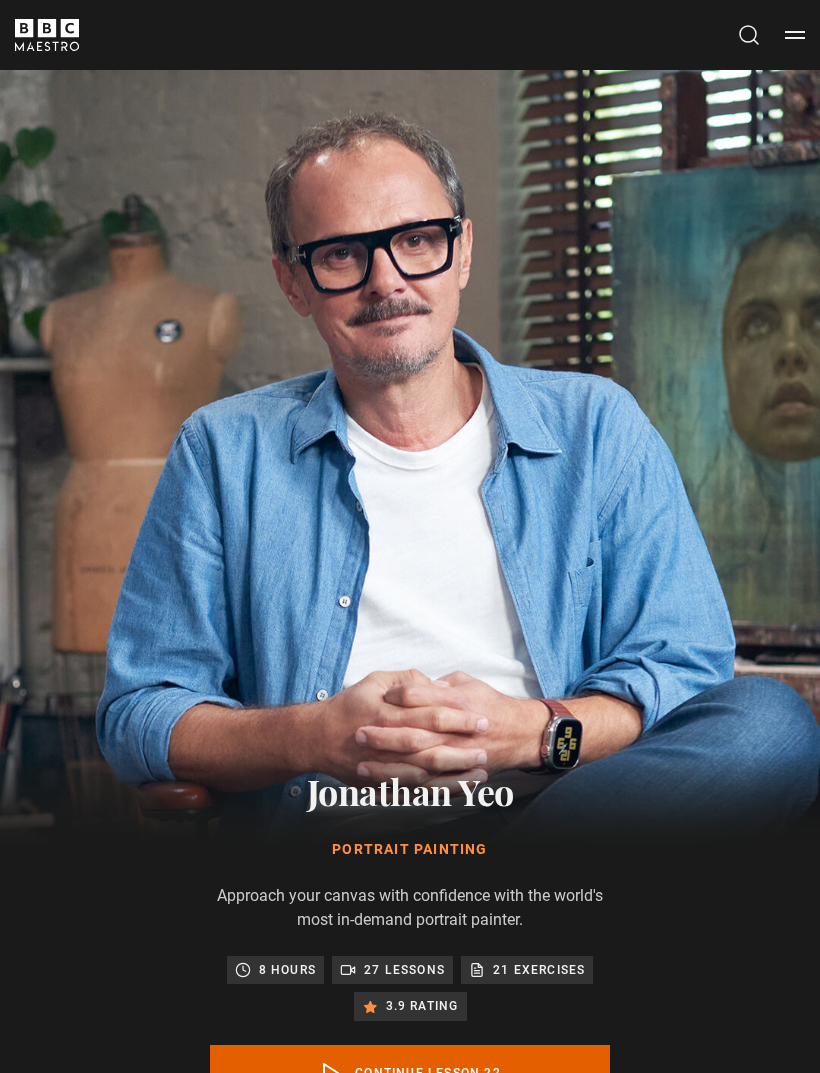 scroll, scrollTop: 1197, scrollLeft: 0, axis: vertical 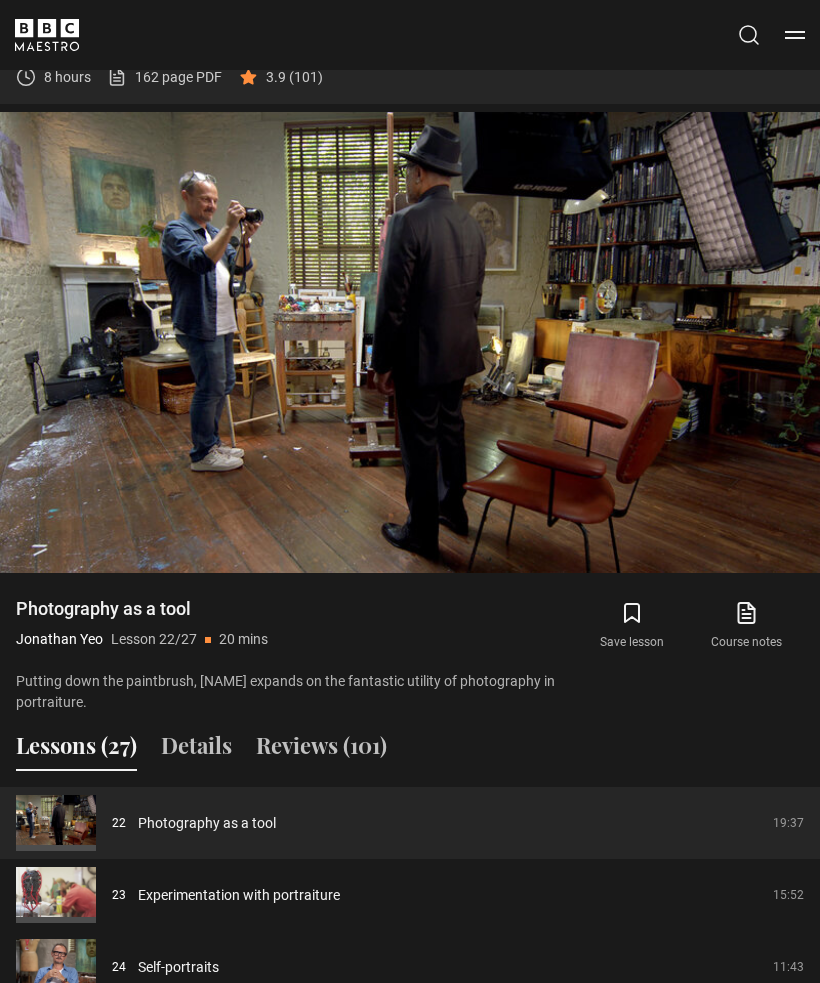 click 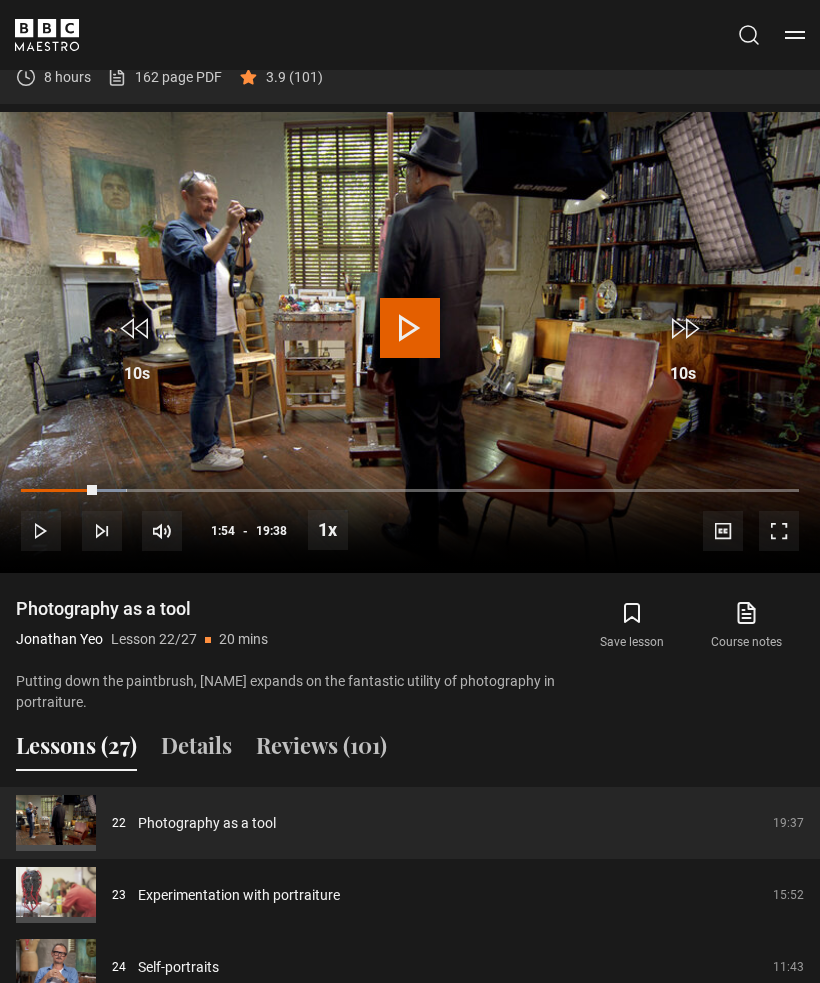 scroll, scrollTop: 1284, scrollLeft: 0, axis: vertical 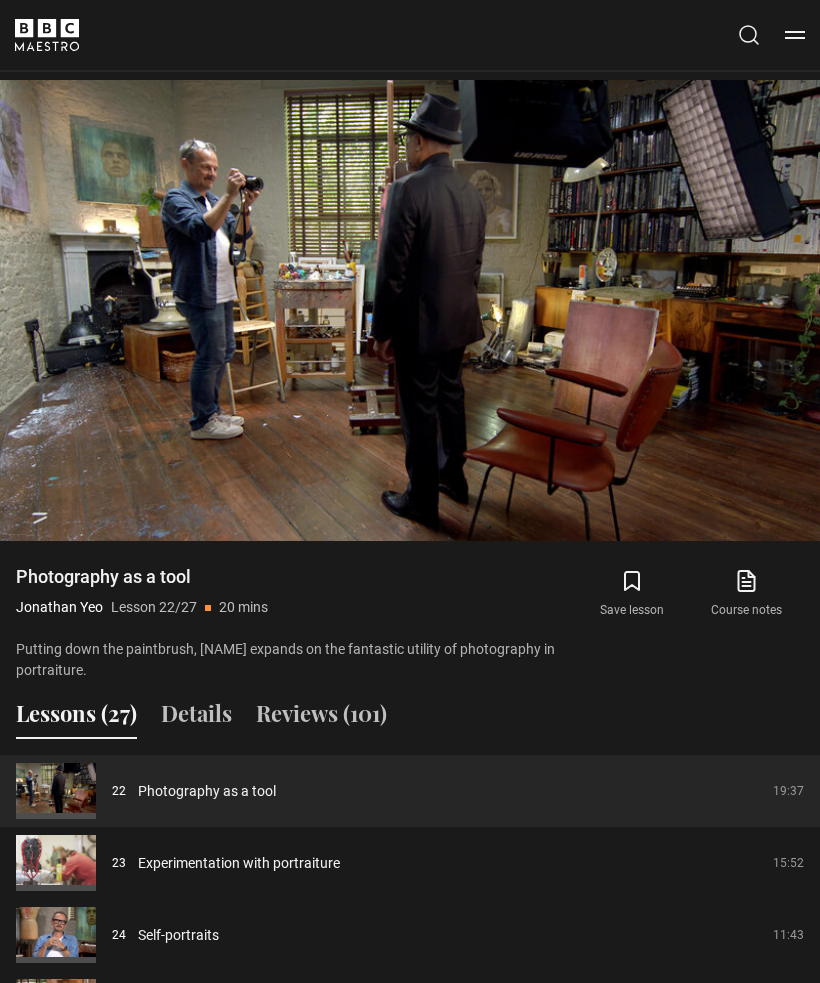 click on "10s Skip Back 10 seconds Pause 10s Skip Forward 10 seconds Loaded :  34.78% Pause Mute Current Time  6:04 - Duration  19:38
Jonathan Yeo
Lesson 22
Photography as a tool
1x Playback Rate 2x 1.5x 1x , selected 0.5x Captions captions off , selected English  Captions" at bounding box center [410, 485] 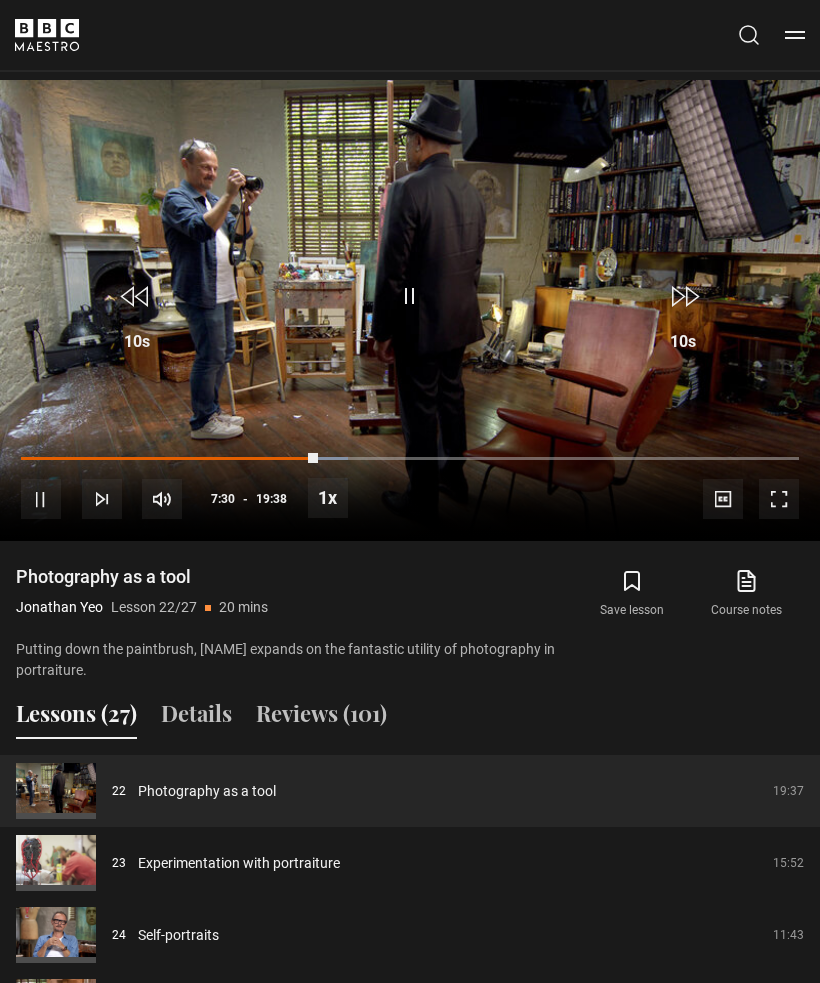 click on "Loaded :  41.98%" at bounding box center (410, 459) 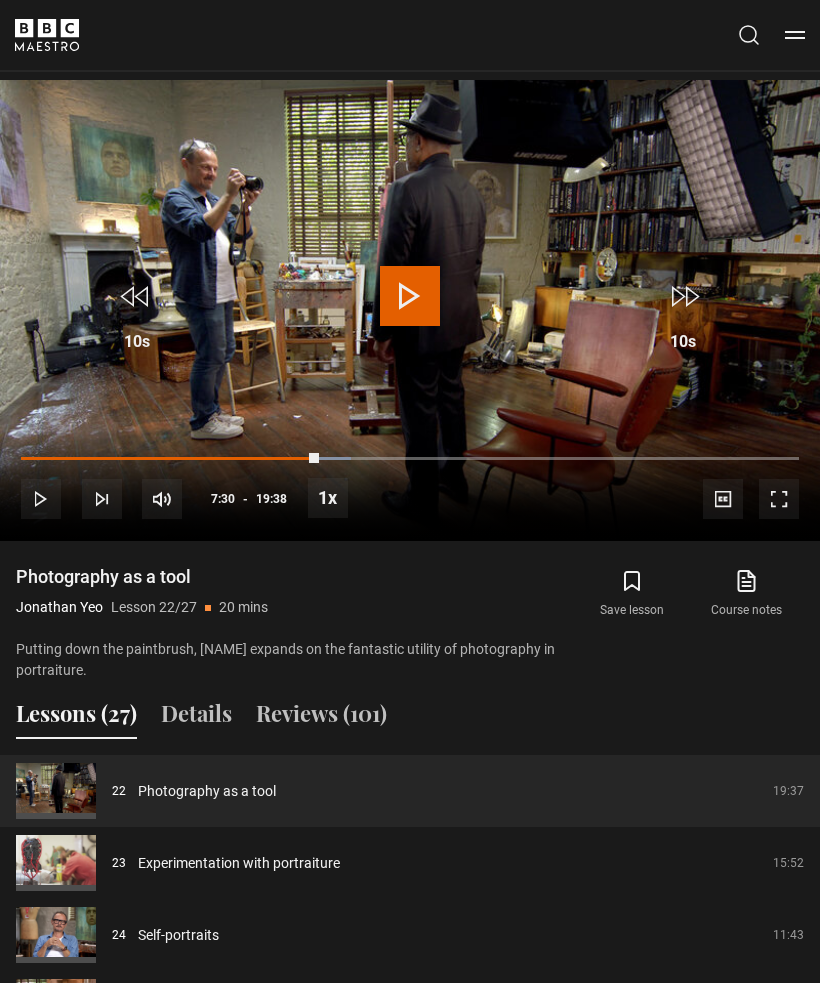click on "Loaded :  42.44%" at bounding box center (410, 459) 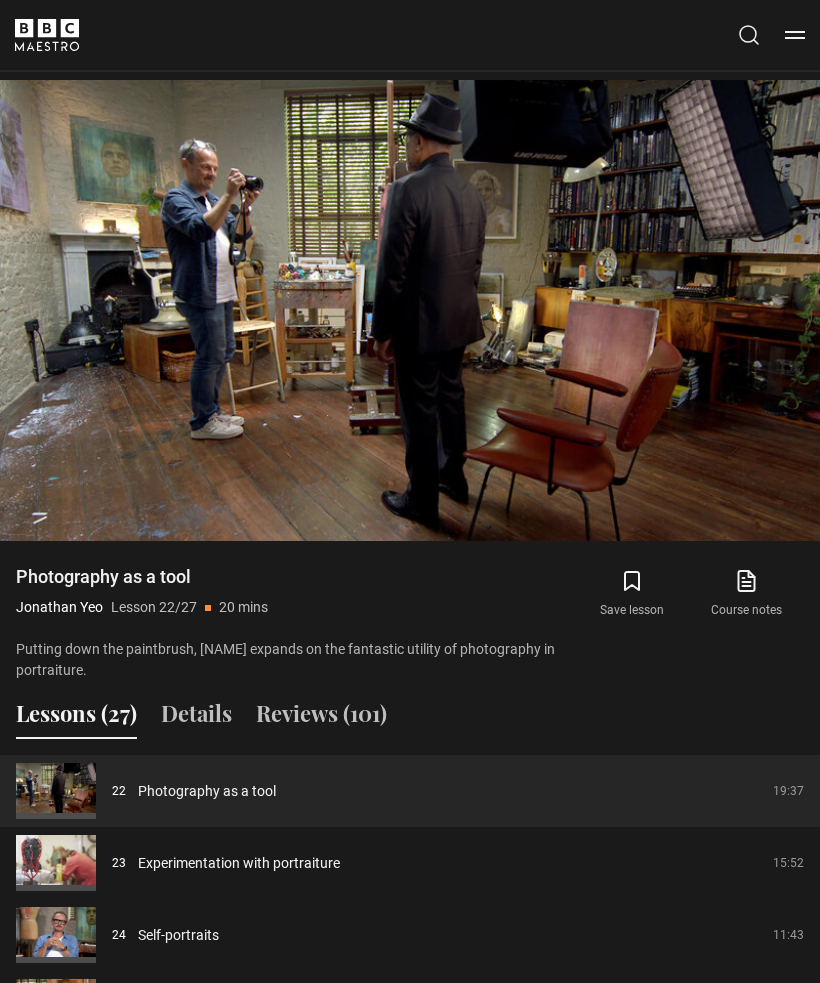 click on "10s Skip Back 10 seconds Pause 10s Skip Forward 10 seconds Loaded :  63.65% Pause Mute Current Time  11:57 - Duration  19:38
Jonathan Yeo
Lesson 22
Photography as a tool
1x Playback Rate 2x 1.5x 1x , selected 0.5x Captions captions off , selected English  Captions" at bounding box center (410, 485) 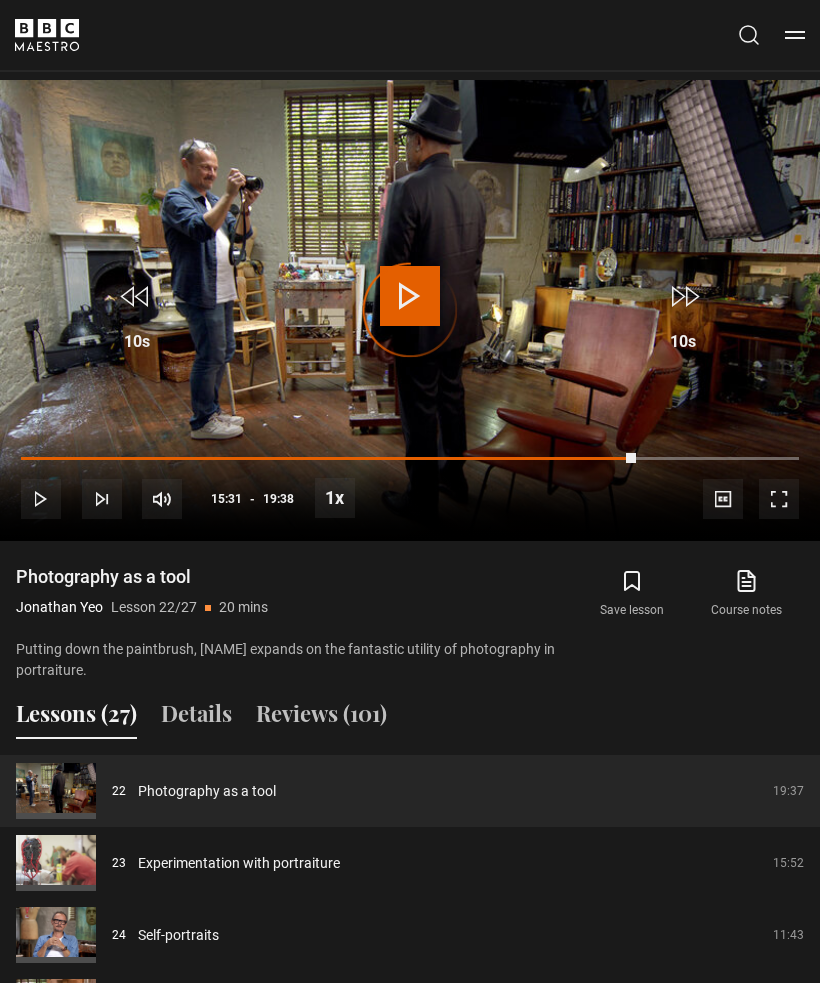 click at bounding box center (328, 459) 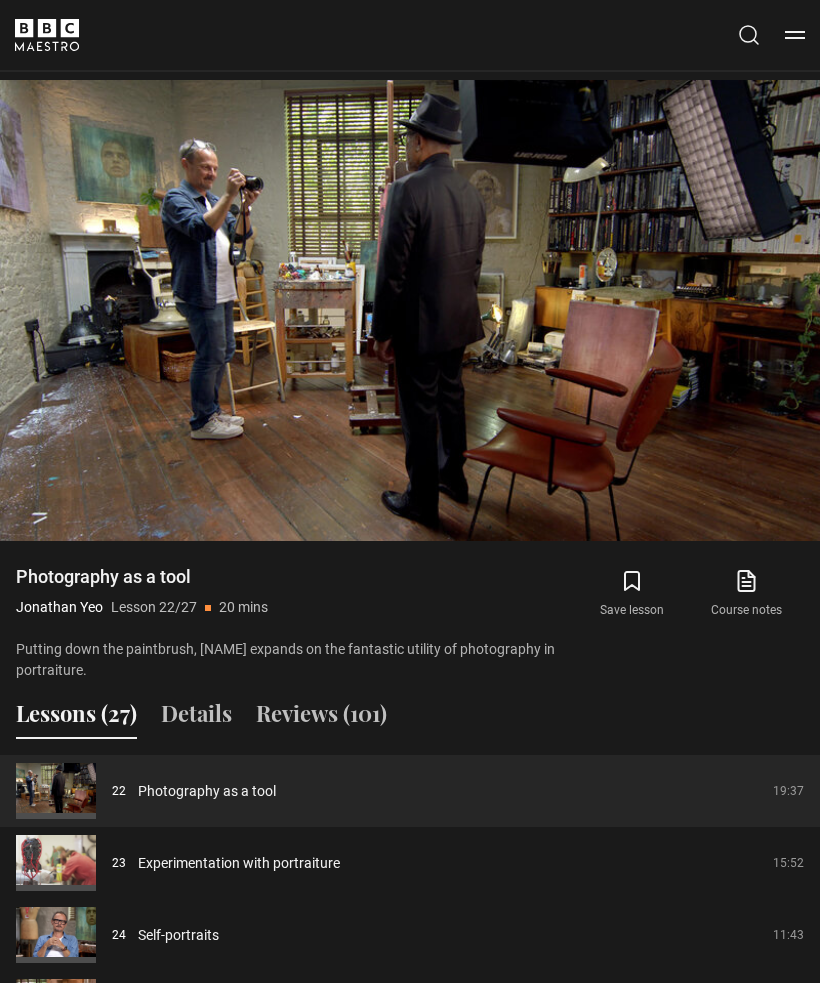click on "Video Player is loading. Play Lesson Photography as a tool 10s Skip Back 10 seconds Pause 10s Skip Forward 10 seconds Loaded :  82.32% Pause Mute Current Time  15:33 - Duration  19:38
Jonathan Yeo
Lesson 22
Photography as a tool
1x Playback Rate 2x 1.5x 1x , selected 0.5x Captions captions off , selected English  Captions This is a modal window.
Lesson Completed
Up next
Experimentation with portraiture
Cancel
Do you want to save this lesson?
Save lesson" at bounding box center (410, 310) 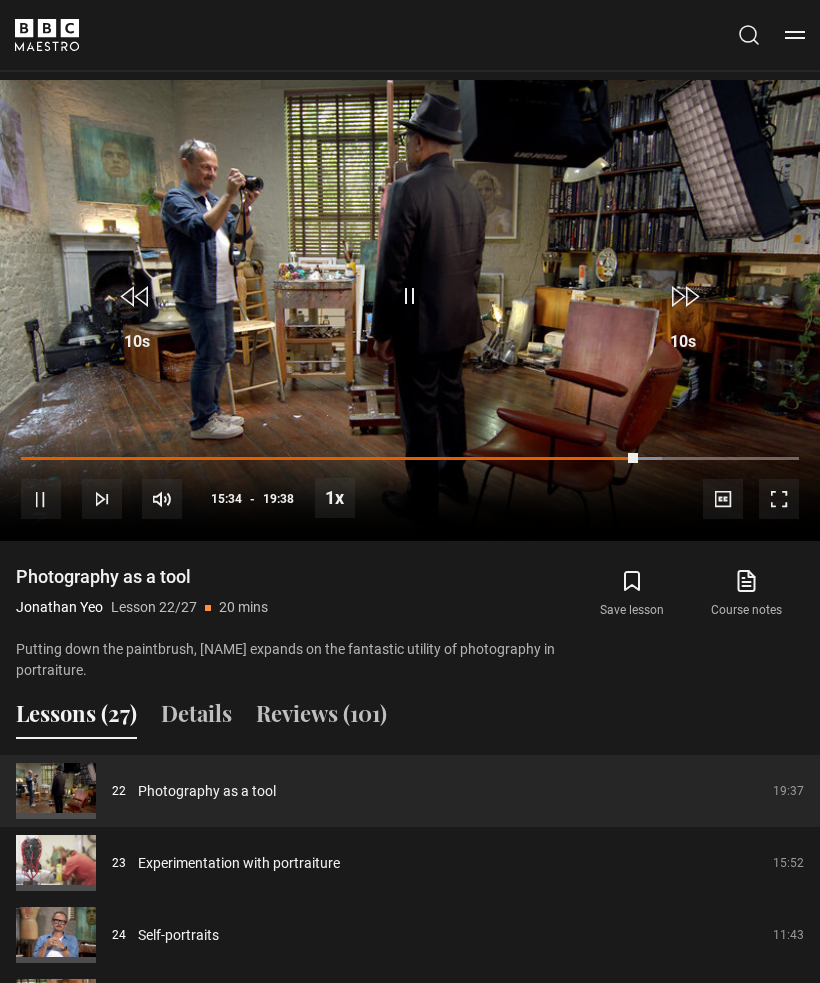 click on "Loaded :  82.32%" at bounding box center (410, 459) 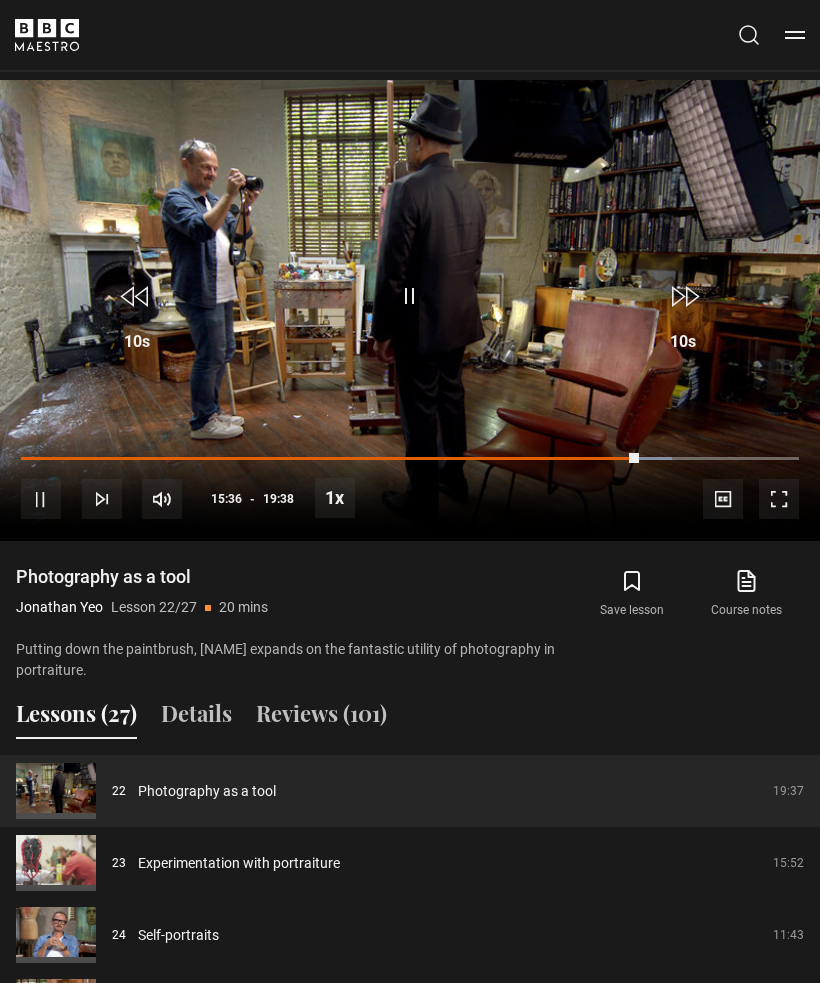 click on "Loaded :  83.61%" at bounding box center [410, 459] 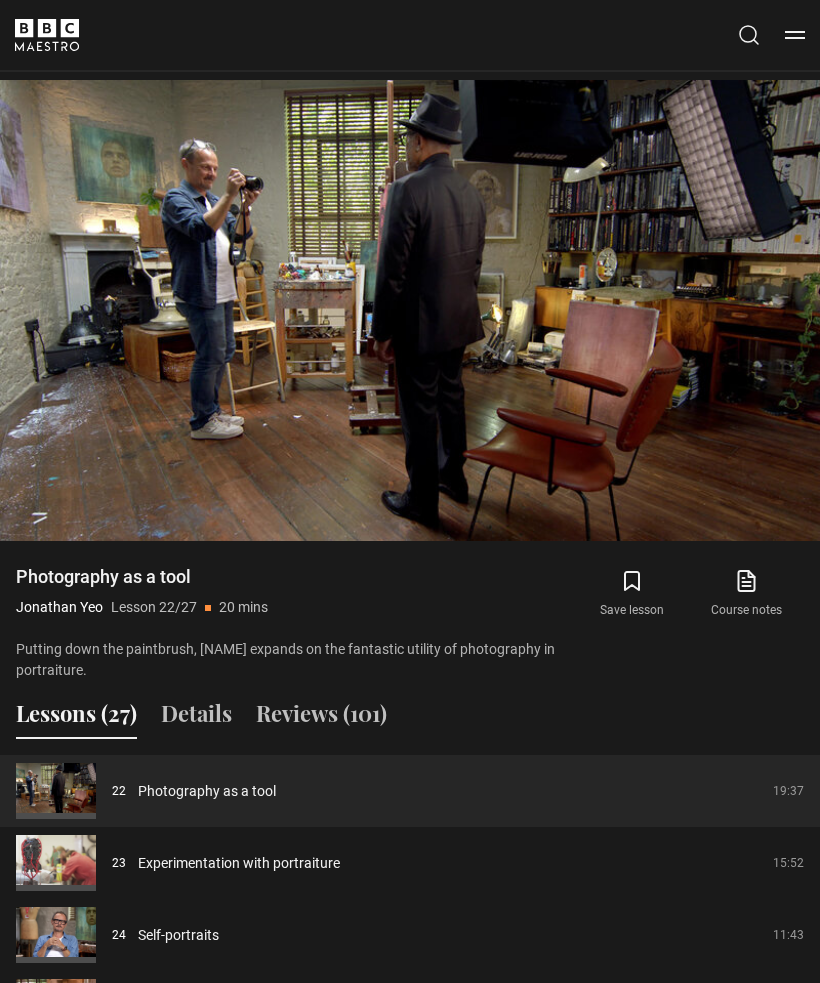 click on "Video Player is loading. Play Lesson Photography as a tool 10s Skip Back 10 seconds Pause 10s Skip Forward 10 seconds Loaded :  95.90% Pause Mute Current Time  18:08 - Duration  19:38
Jonathan Yeo
Lesson 22
Photography as a tool
1x Playback Rate 2x 1.5x 1x , selected 0.5x Captions captions off , selected English  Captions This is a modal window.
Lesson Completed
Up next
Experimentation with portraiture
Cancel
Do you want to save this lesson?
Save lesson" at bounding box center (410, 310) 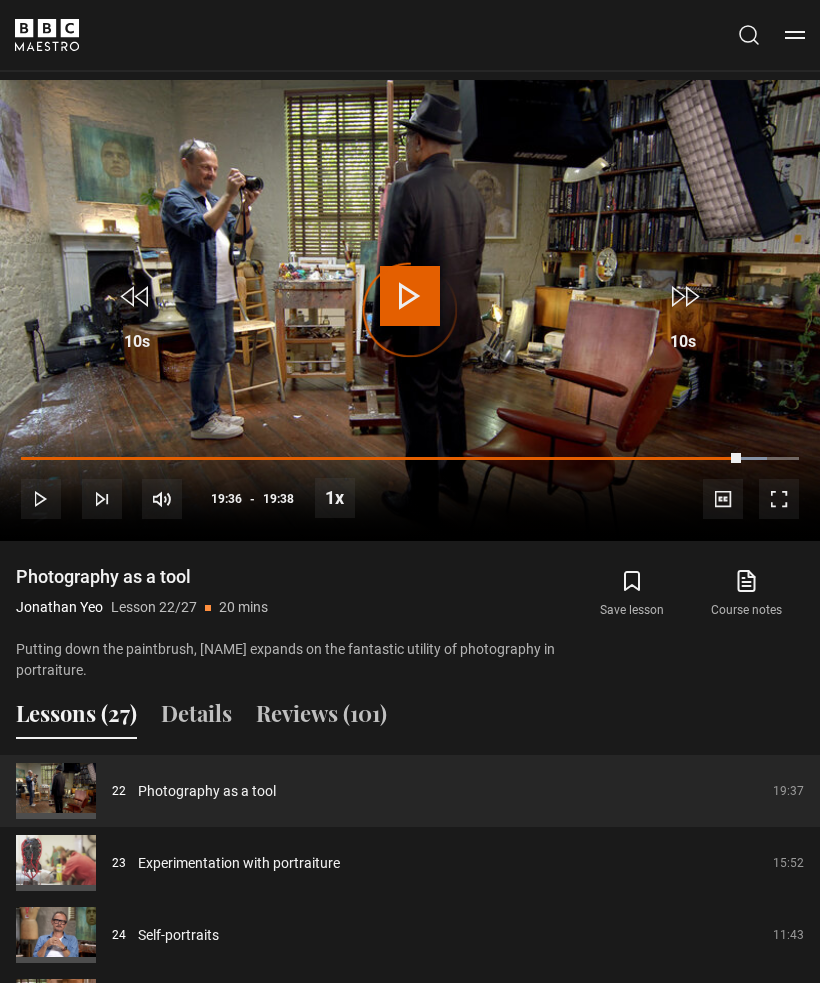 click at bounding box center (381, 459) 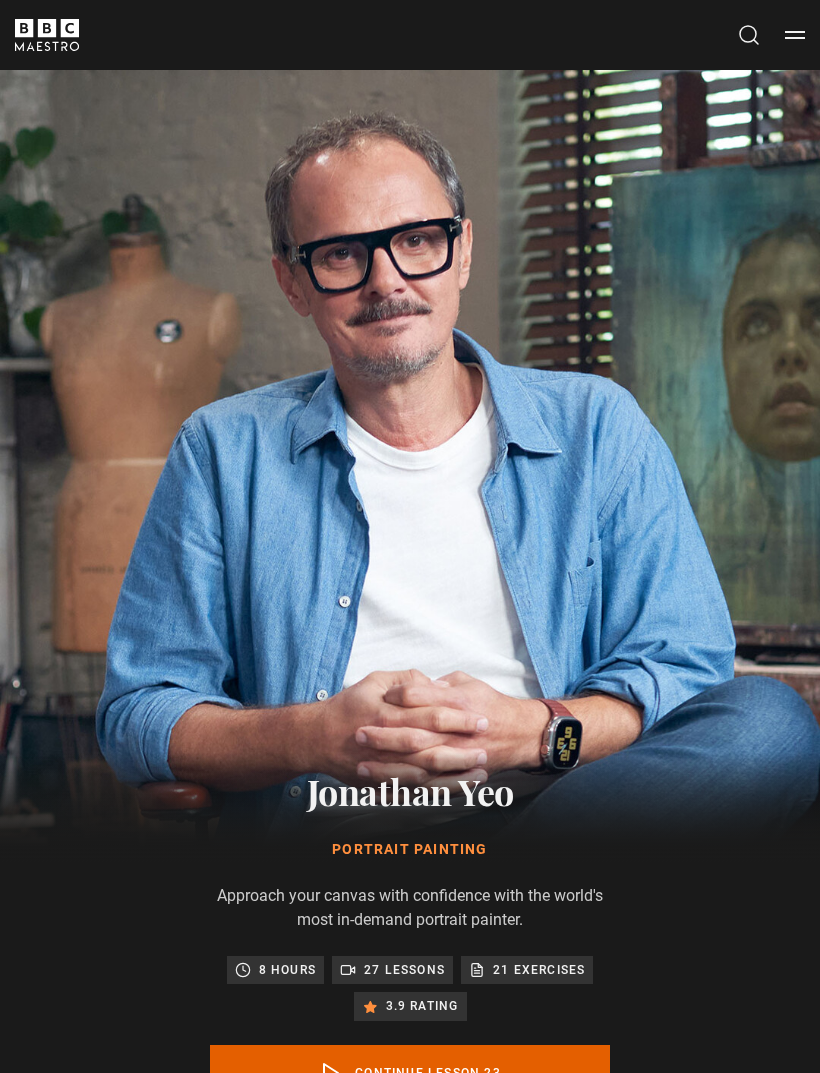 scroll, scrollTop: 1197, scrollLeft: 0, axis: vertical 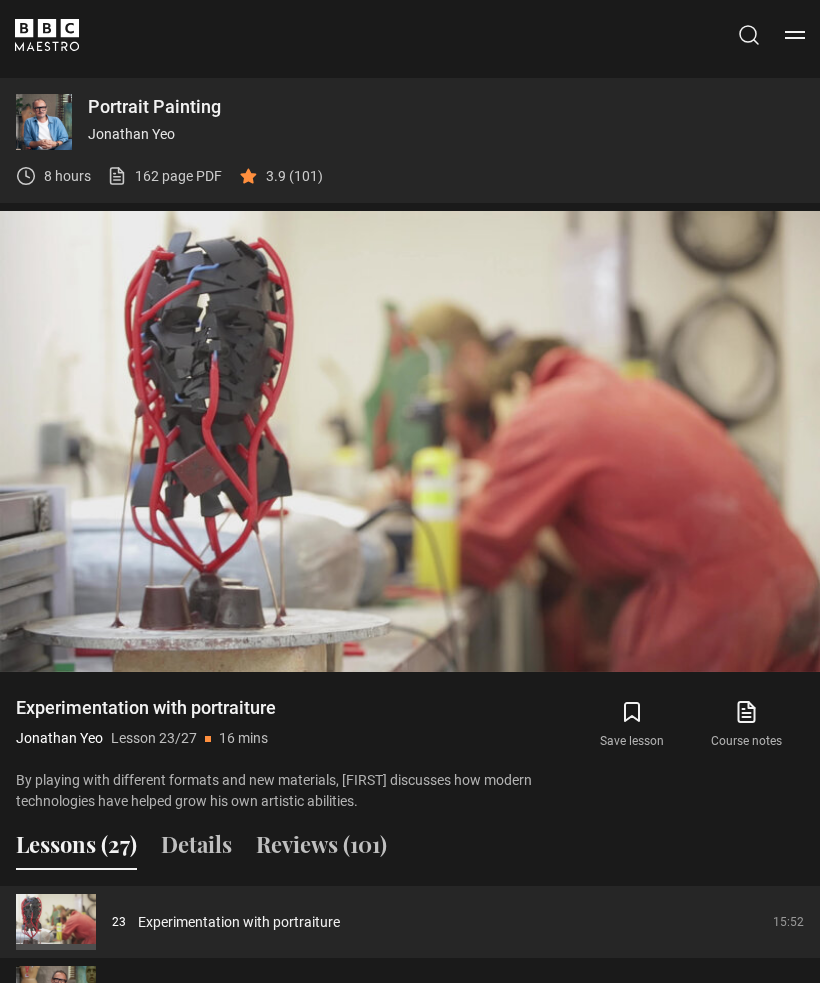 click on "10s Skip Back 10 seconds Pause 10s Skip Forward 10 seconds Loaded :  6.28% Pause Mute Current Time  0:10 - Duration  15:53
[FIRST] [LAST]
Lesson 23
Experimentation with portraiture
1x Playback Rate 2x 1.5x 1x , selected 0.5x Captions captions off , selected English  Captions" at bounding box center [410, 616] 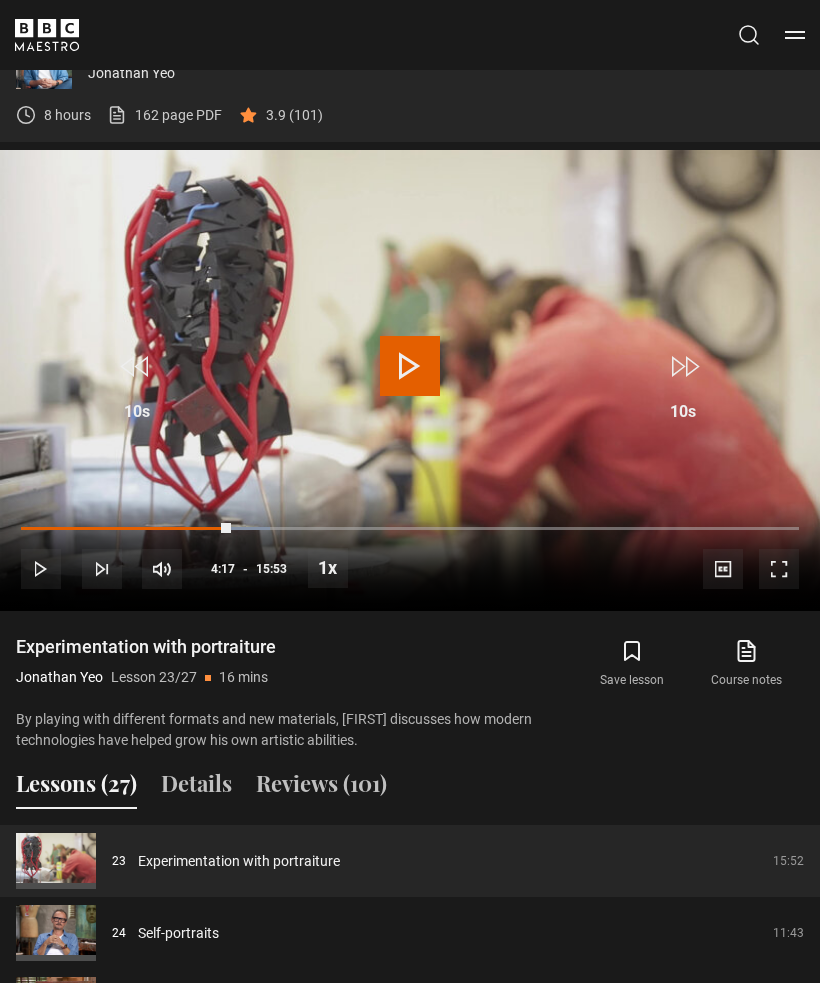 scroll, scrollTop: 1216, scrollLeft: 0, axis: vertical 